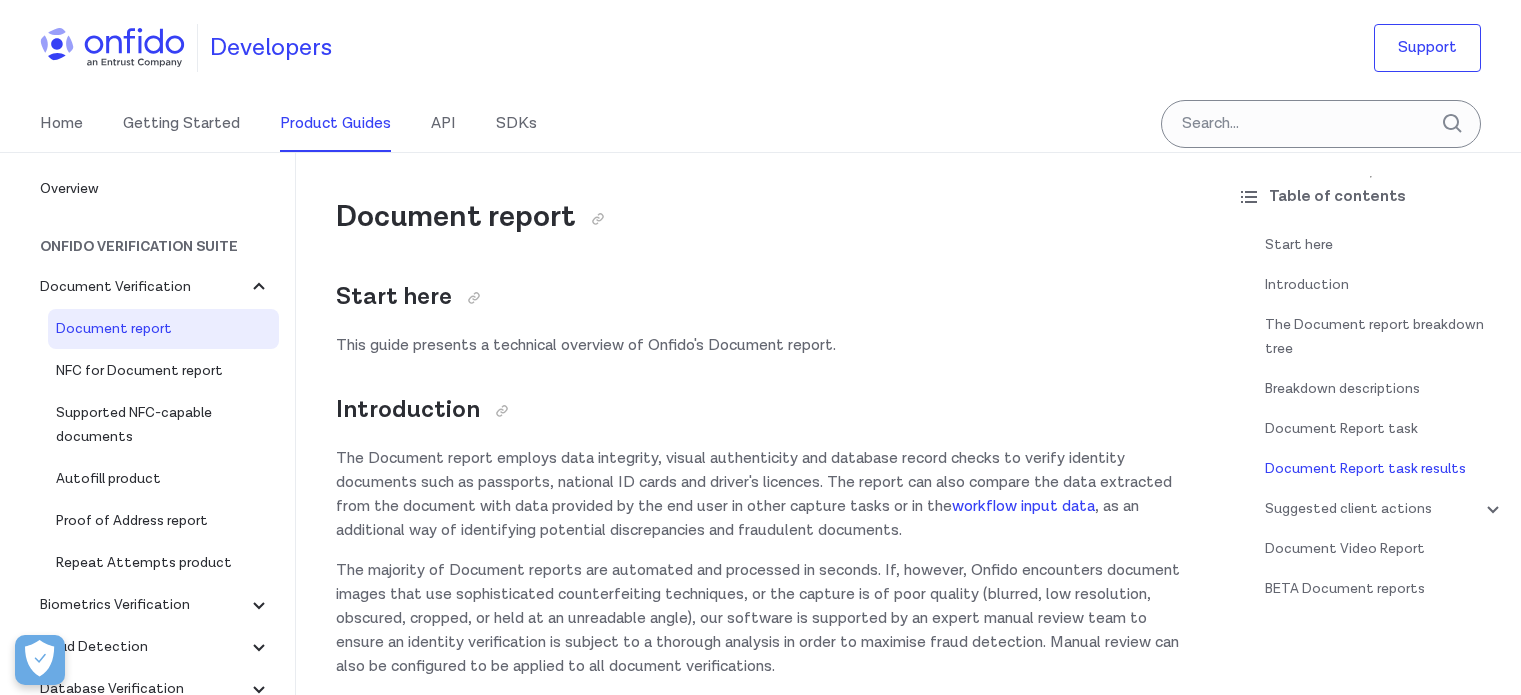 scroll, scrollTop: 9857, scrollLeft: 0, axis: vertical 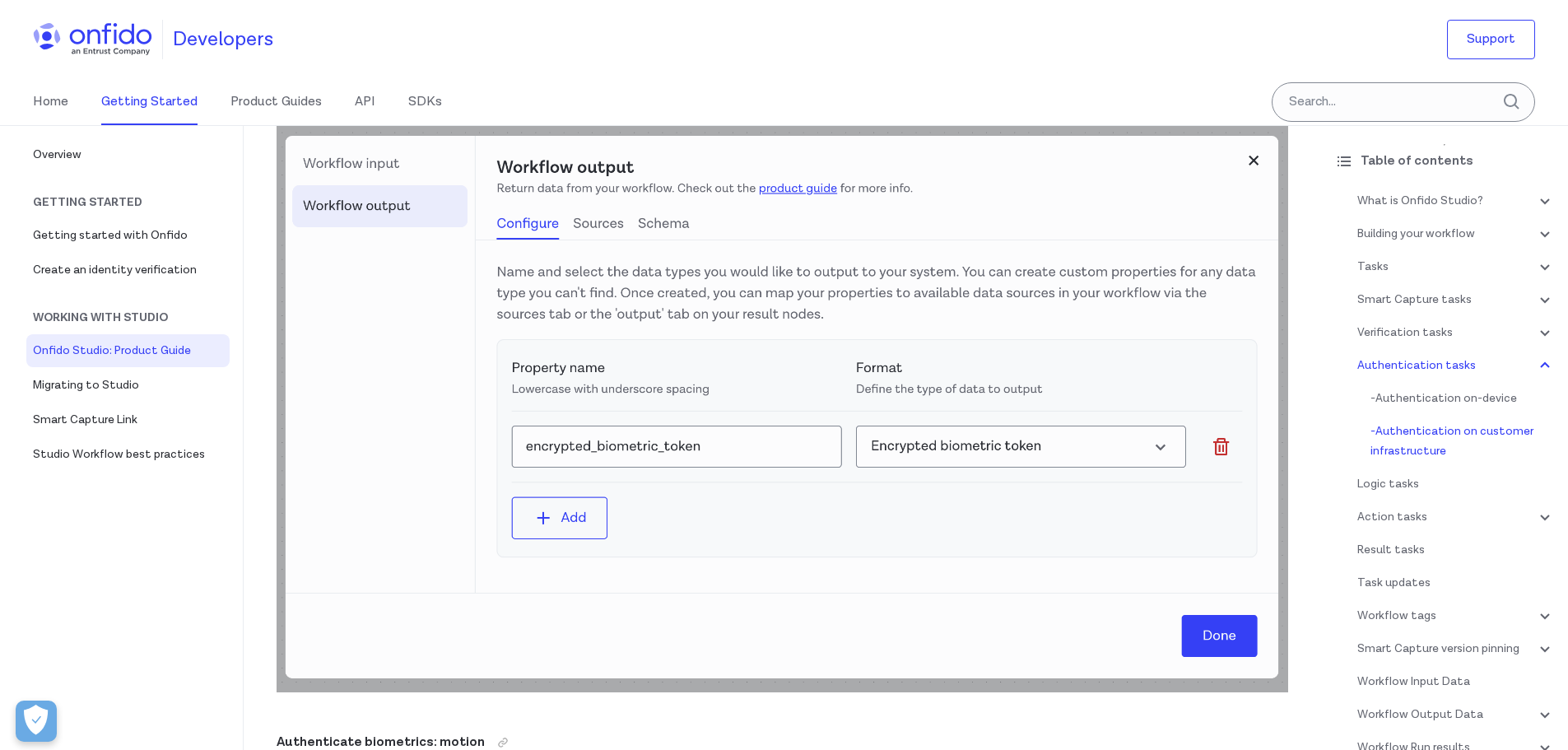 click at bounding box center [782, 408] 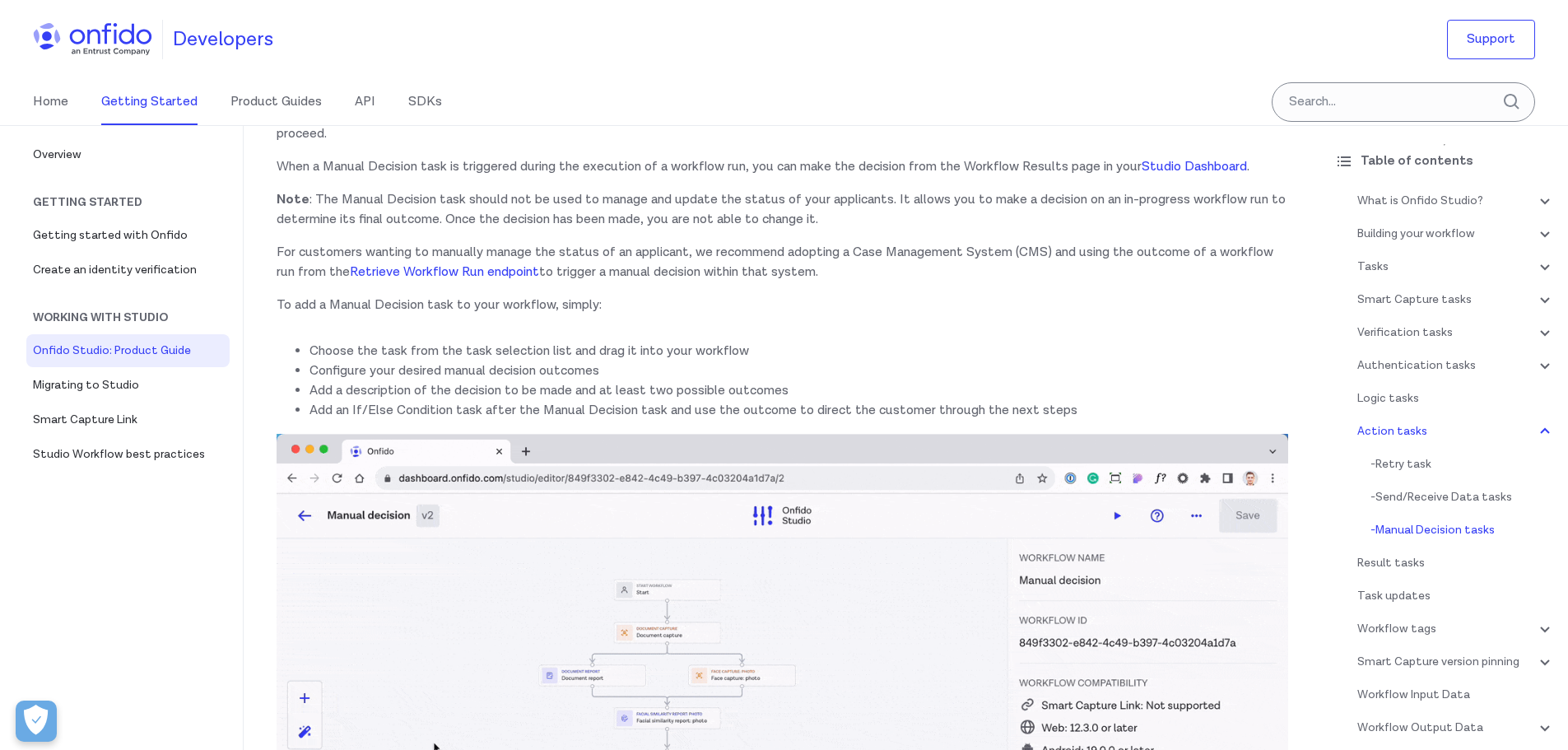scroll, scrollTop: 29979, scrollLeft: 0, axis: vertical 